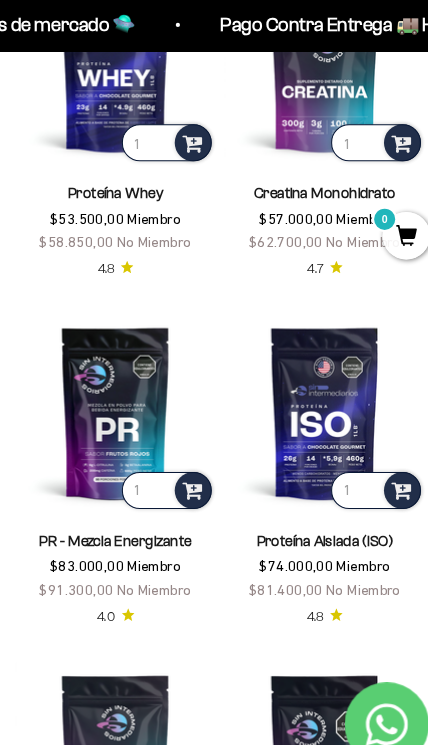 scroll, scrollTop: 968, scrollLeft: 0, axis: vertical 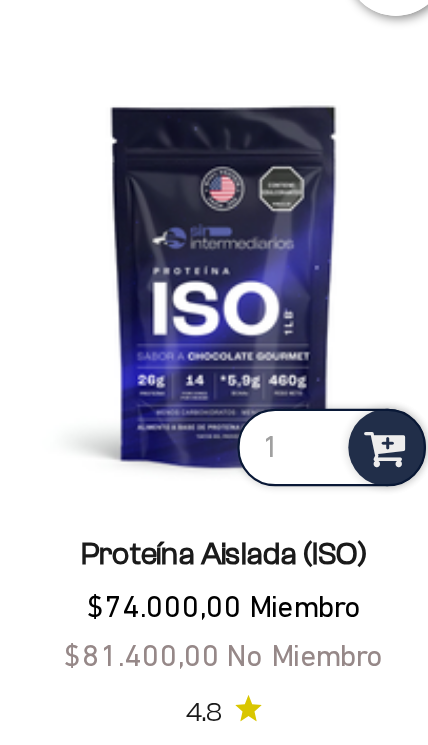 click at bounding box center (313, 367) 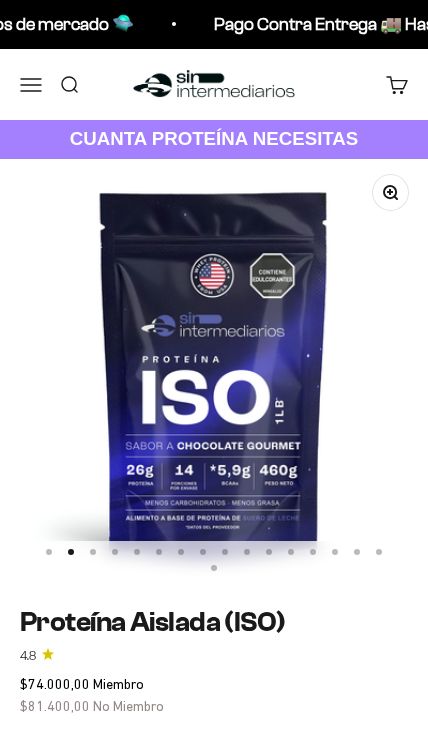 scroll, scrollTop: 0, scrollLeft: 0, axis: both 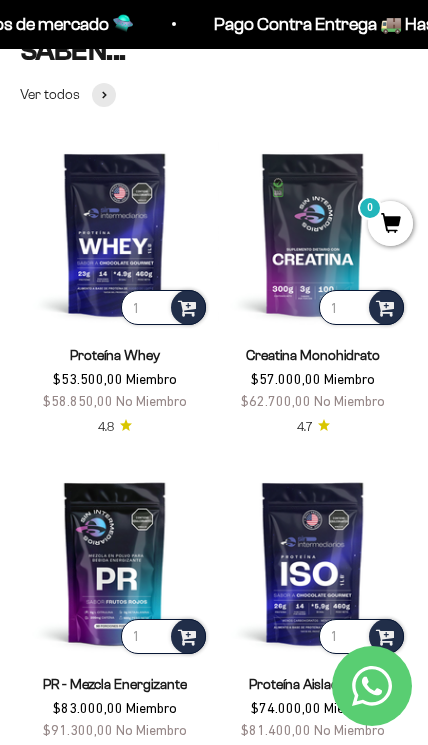 click at bounding box center (115, 234) 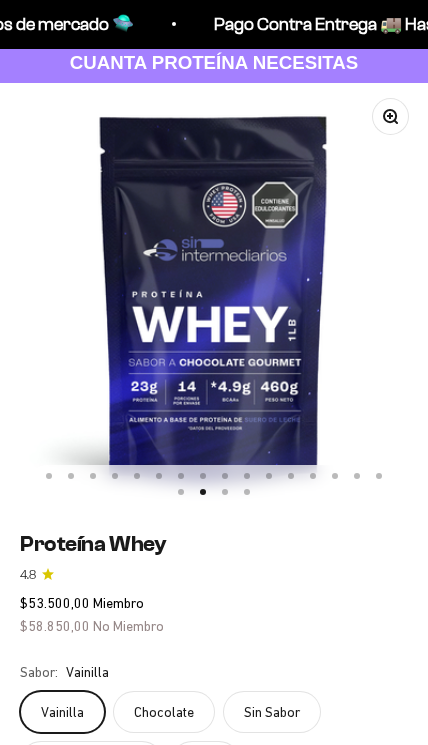 scroll, scrollTop: 112, scrollLeft: 0, axis: vertical 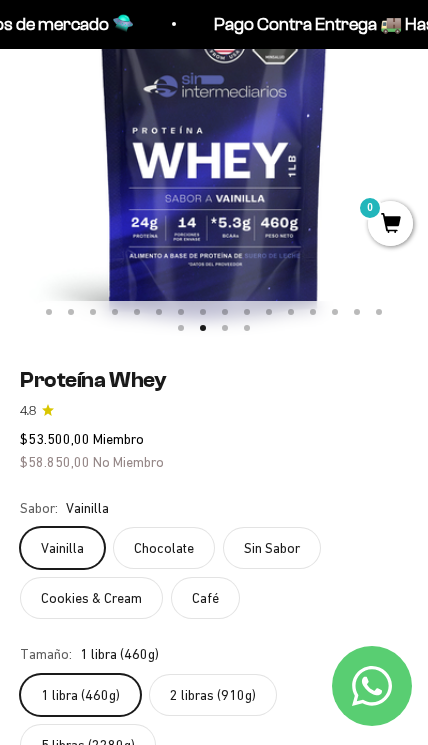 click on "Café" 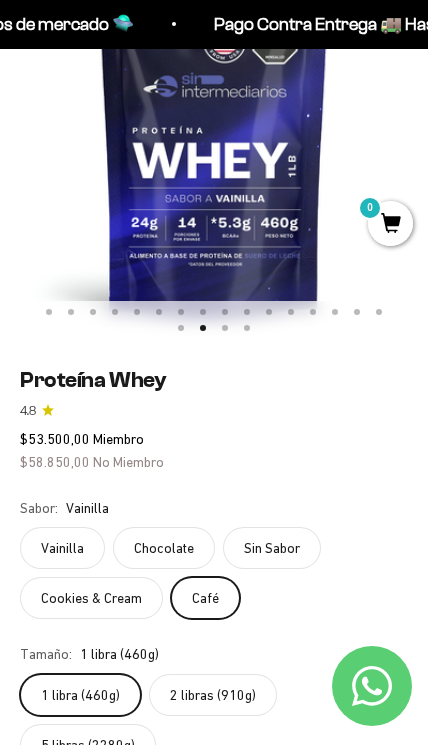 scroll, scrollTop: 0, scrollLeft: 6450, axis: horizontal 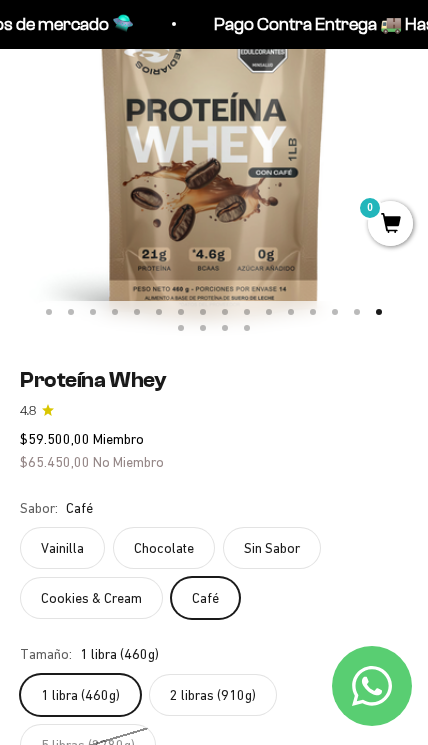 click on "Cookies & Cream" 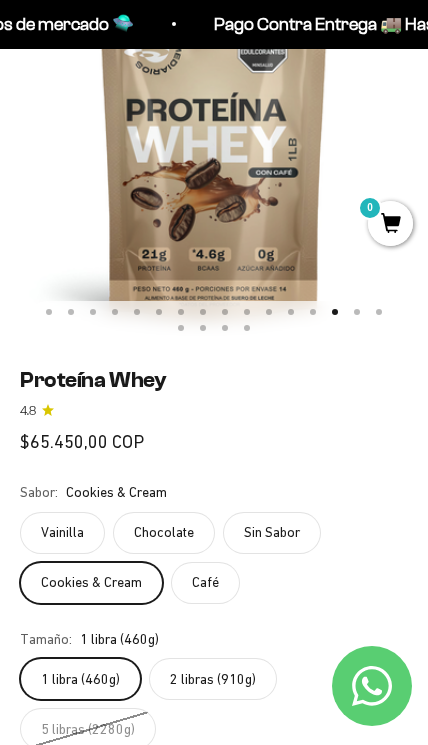 scroll, scrollTop: 0, scrollLeft: 5590, axis: horizontal 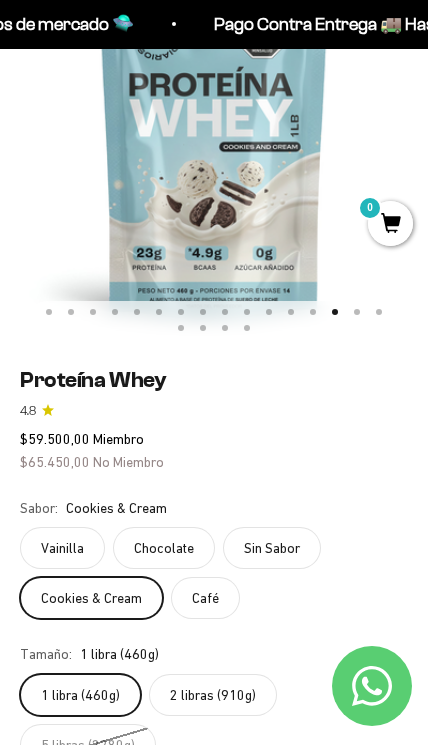 click on "2 libras (910g)" 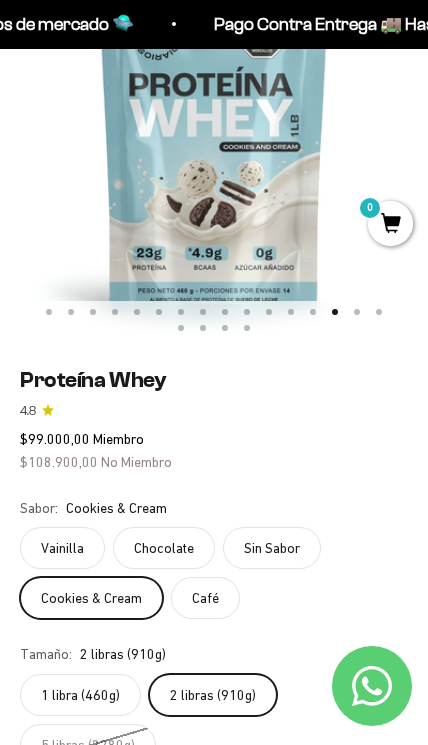 click on "Chocolate" 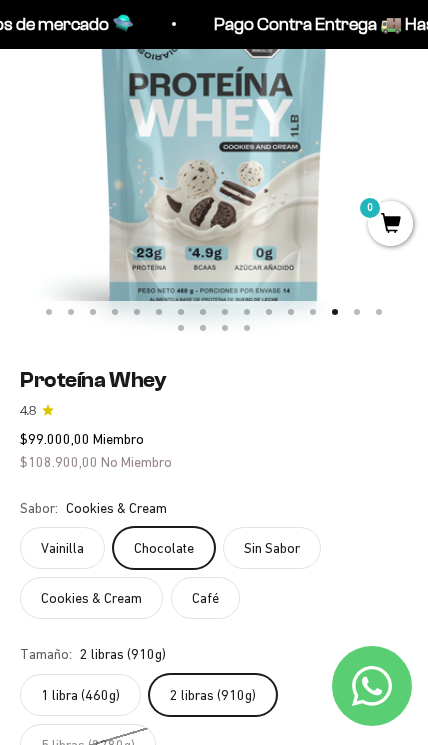 scroll, scrollTop: 0, scrollLeft: 1290, axis: horizontal 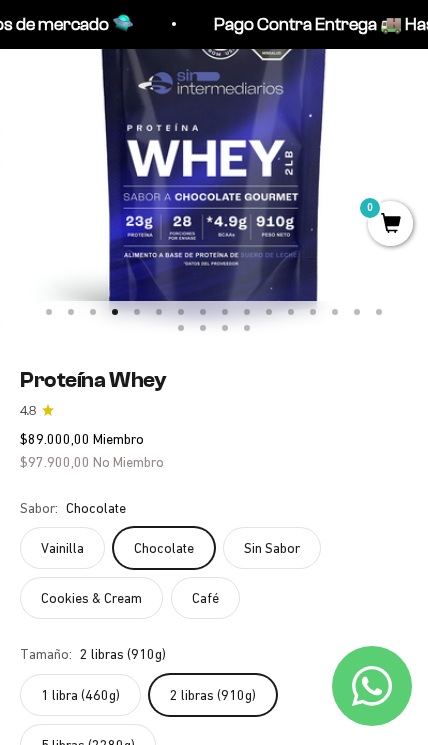 click on "Vainilla" 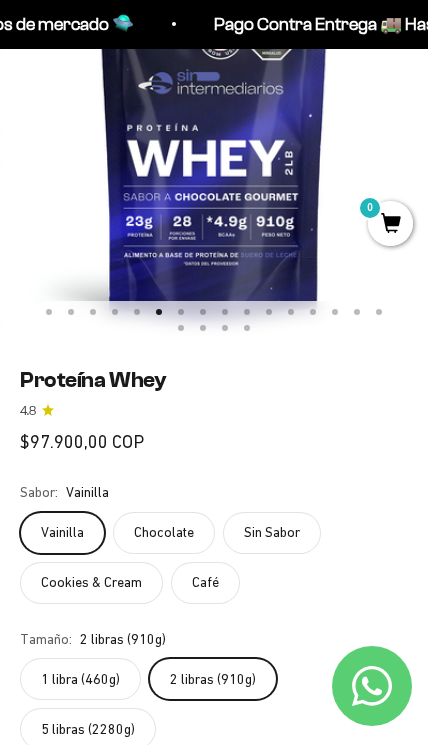 scroll, scrollTop: 0, scrollLeft: 2150, axis: horizontal 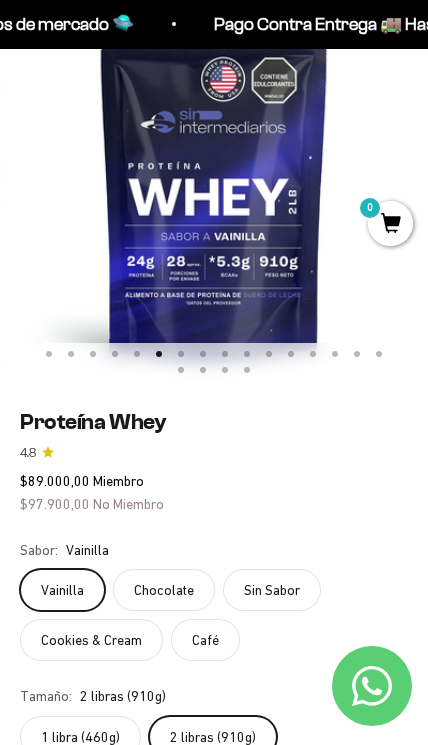 click on "Café" 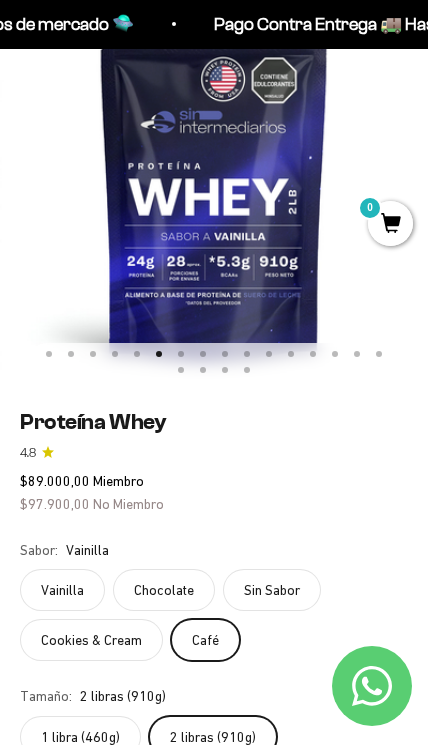 scroll, scrollTop: 0, scrollLeft: 8170, axis: horizontal 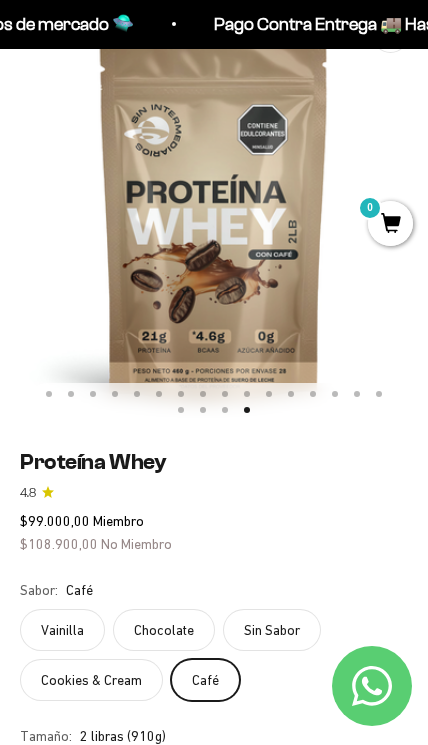 click on "Vainilla" 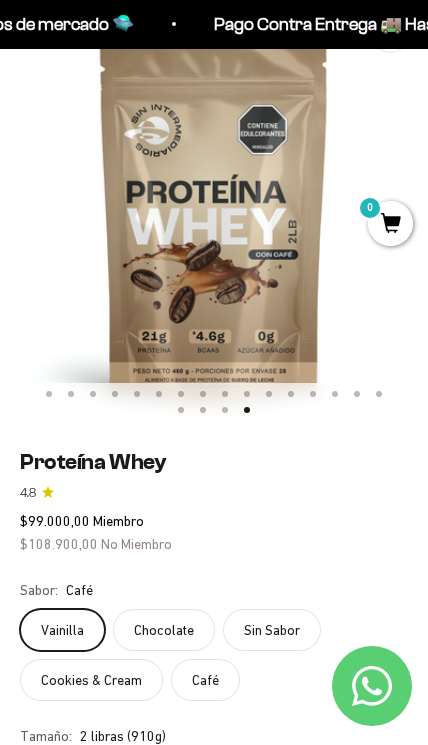 scroll, scrollTop: 0, scrollLeft: 2150, axis: horizontal 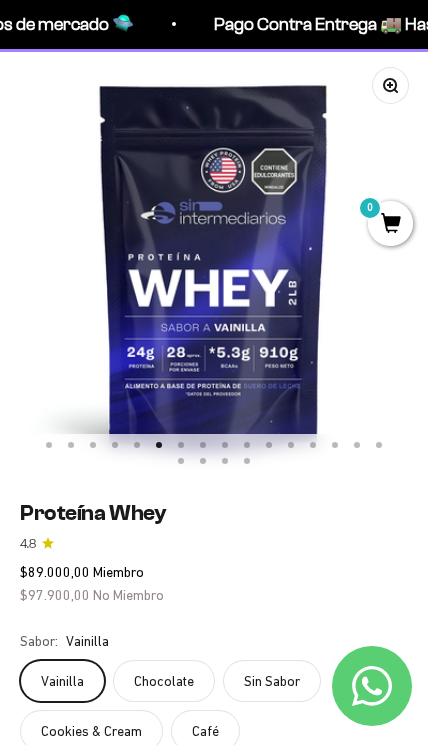 click on "Café" 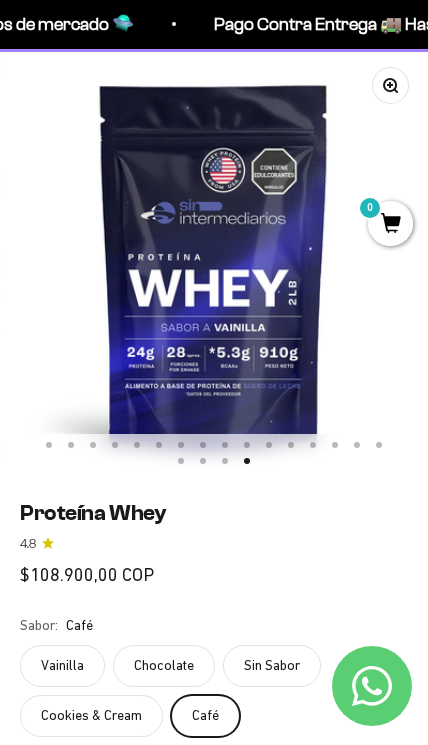 scroll, scrollTop: 0, scrollLeft: 8170, axis: horizontal 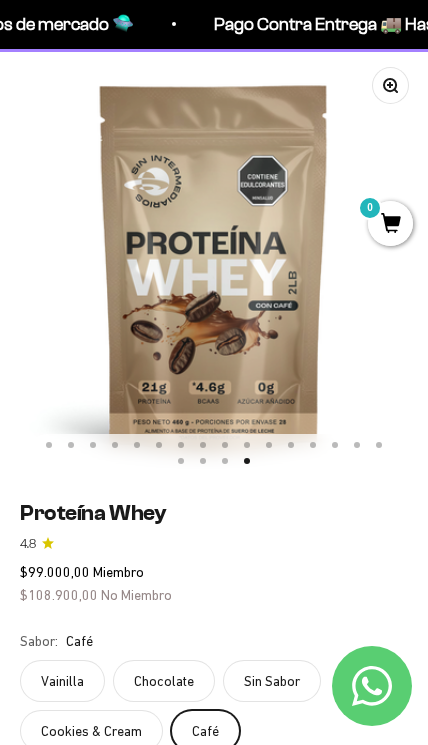 click on "Vainilla" 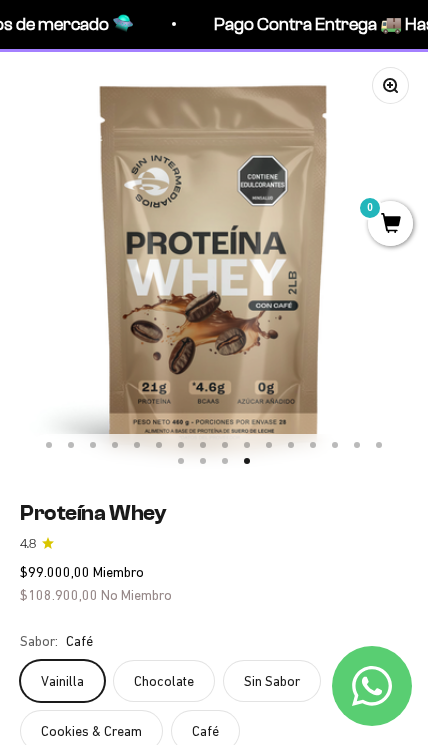 scroll, scrollTop: 0, scrollLeft: 2150, axis: horizontal 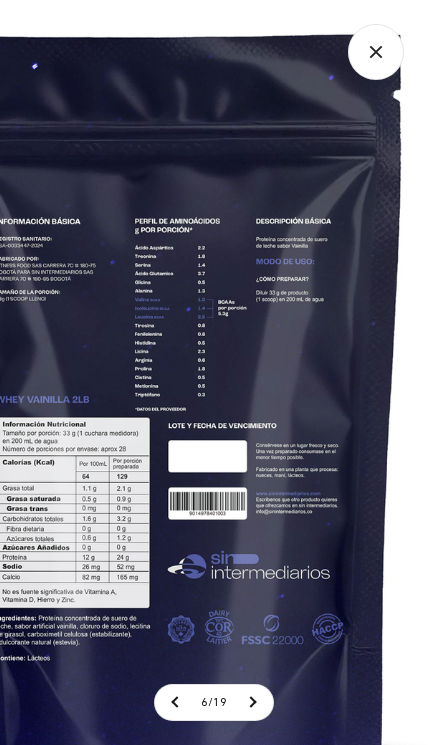 click at bounding box center [175, 397] 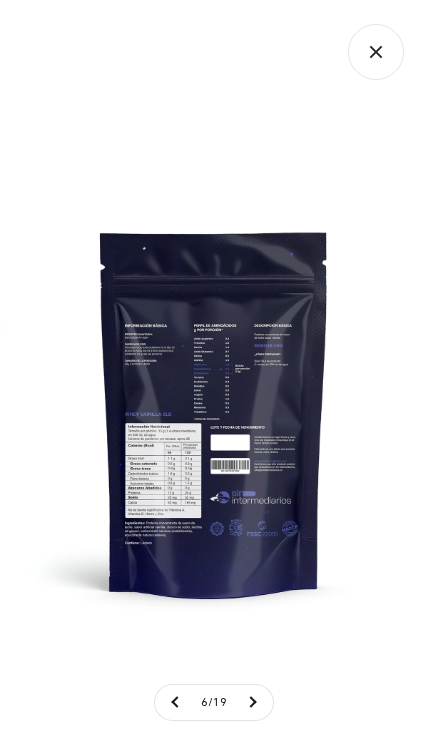 click 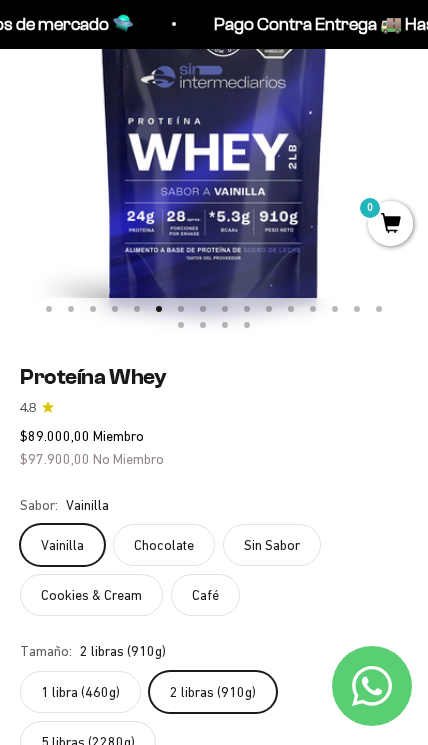 scroll, scrollTop: 243, scrollLeft: 0, axis: vertical 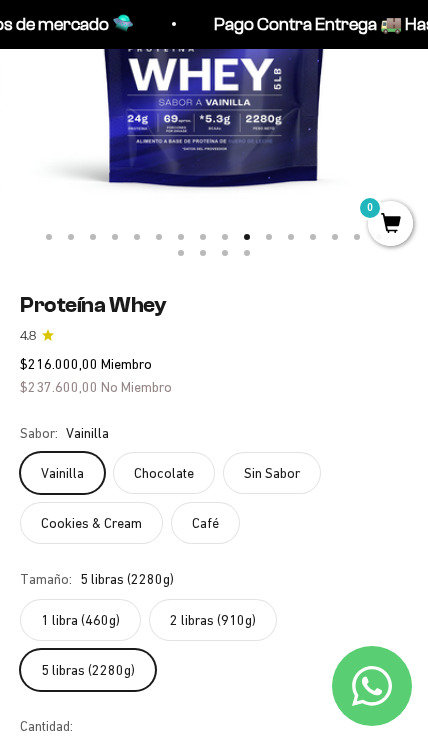click on "2 libras (910g)" 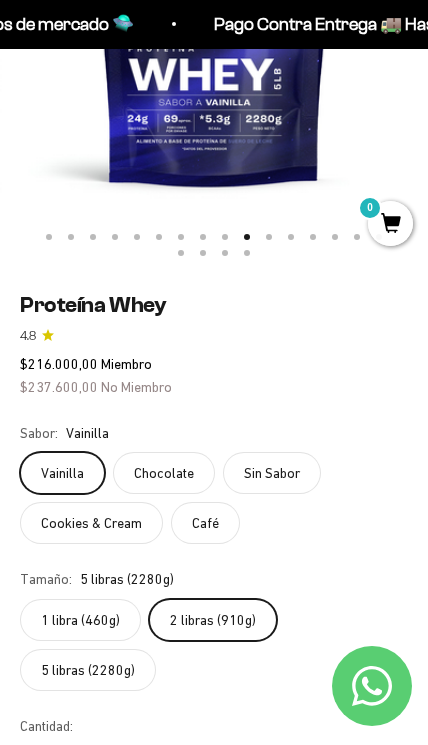 scroll, scrollTop: 0, scrollLeft: 2150, axis: horizontal 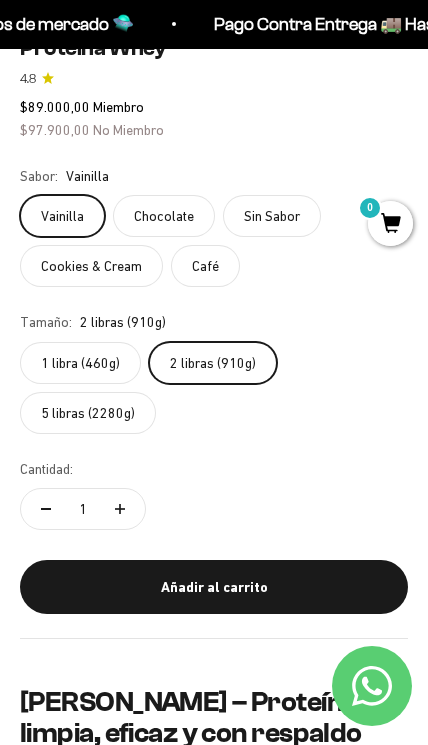 click on "5 libras (2280g)" 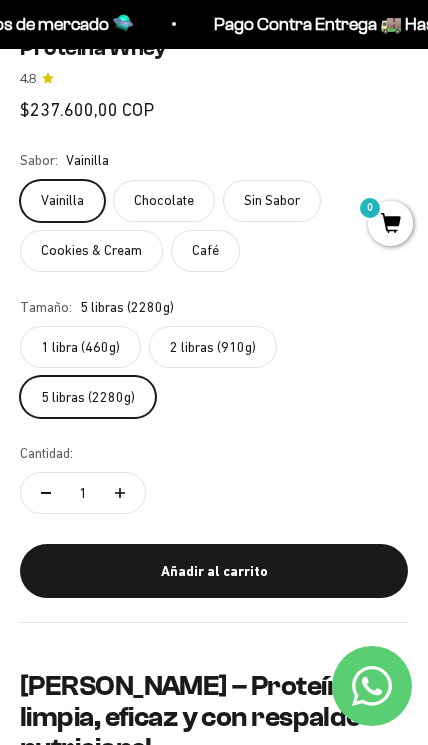 scroll, scrollTop: 0, scrollLeft: 3870, axis: horizontal 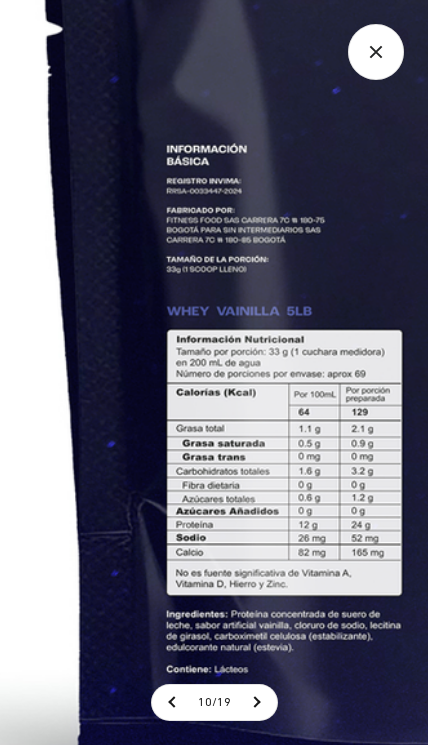 click at bounding box center (457, 320) 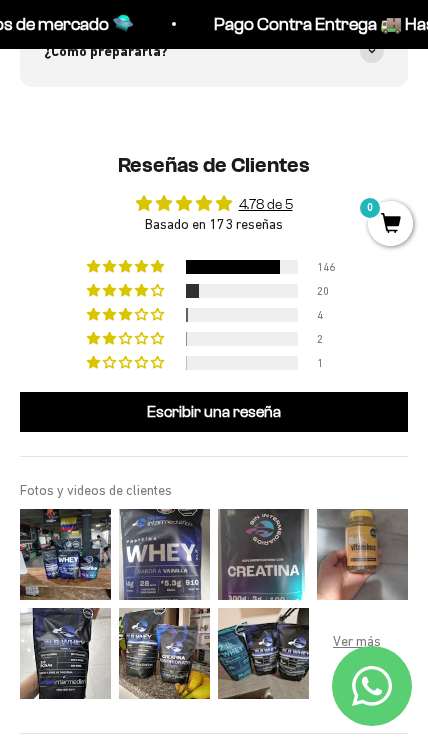 scroll, scrollTop: 1971, scrollLeft: 0, axis: vertical 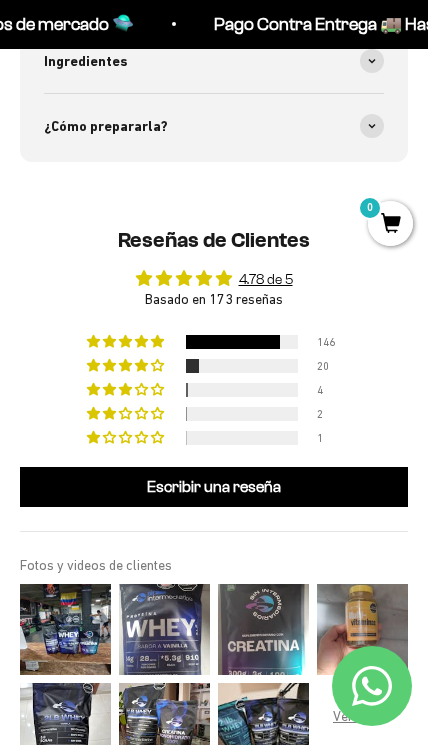 click on "146" at bounding box center (329, 342) 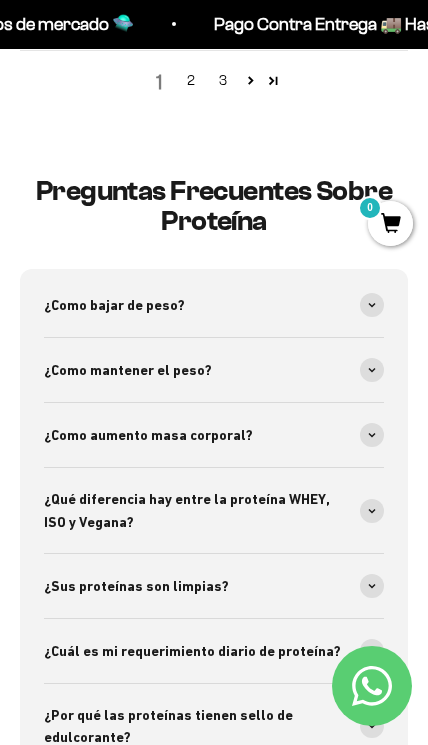 scroll, scrollTop: 3853, scrollLeft: 0, axis: vertical 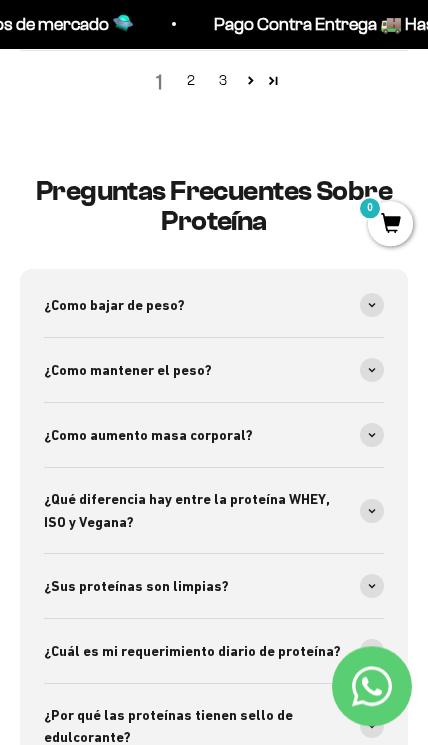 click on "¿Qué diferencia hay entre la proteína WHEY, ISO y Vegana?" at bounding box center (214, 510) 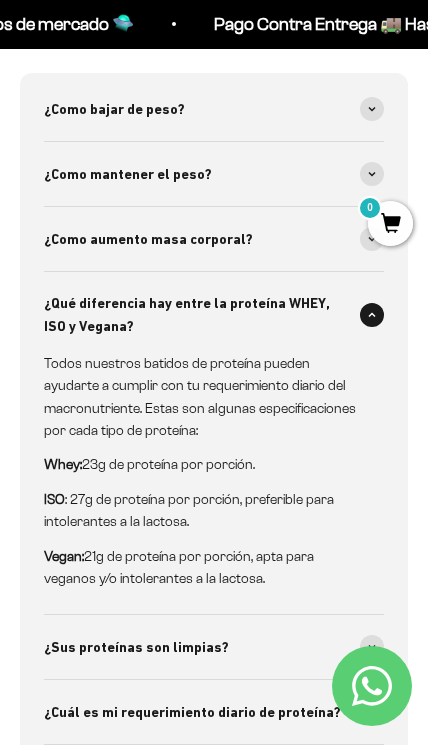 scroll, scrollTop: 4048, scrollLeft: 0, axis: vertical 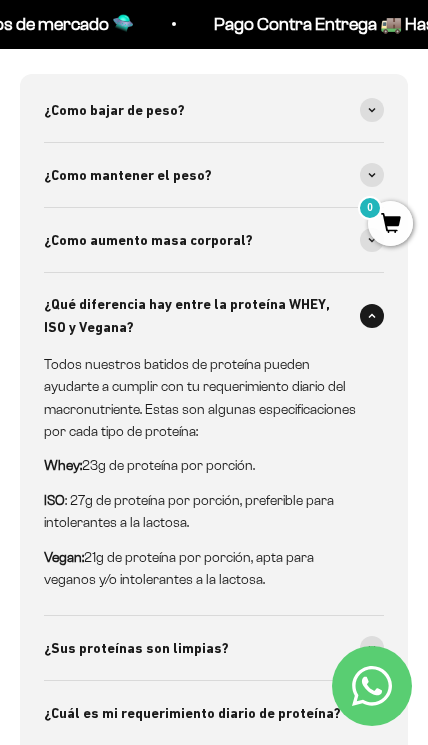click on "¿Cuál es mi requerimiento diario de proteína?" at bounding box center (214, 713) 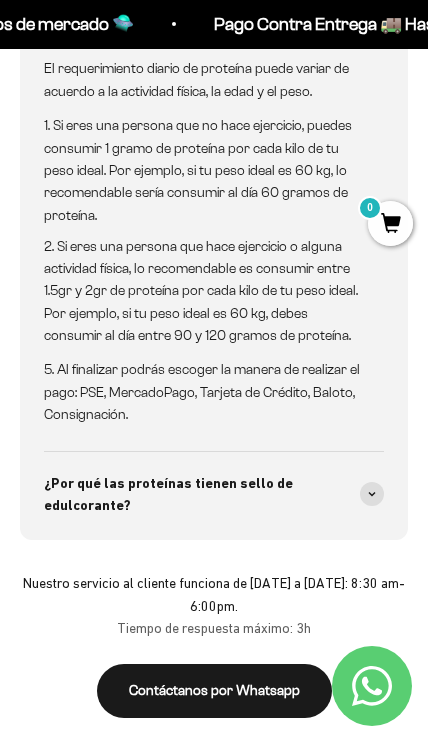 scroll, scrollTop: 4731, scrollLeft: 0, axis: vertical 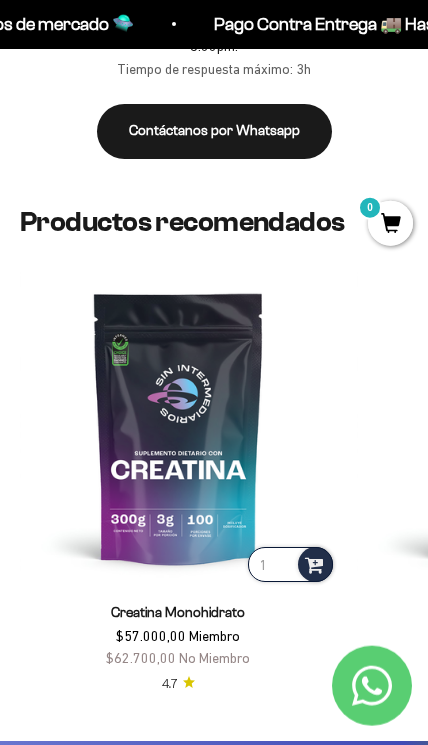 click at bounding box center (178, 427) 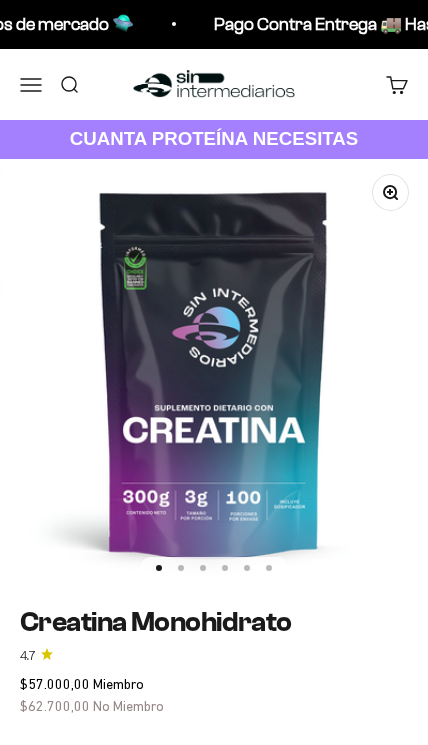 scroll, scrollTop: 0, scrollLeft: 0, axis: both 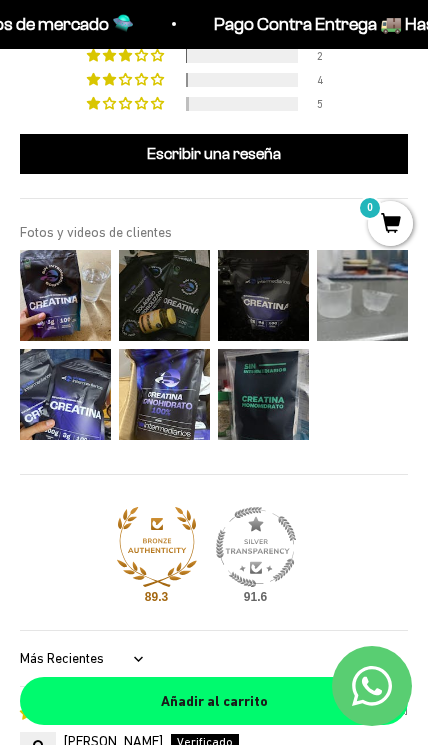 click at bounding box center (263, 394) 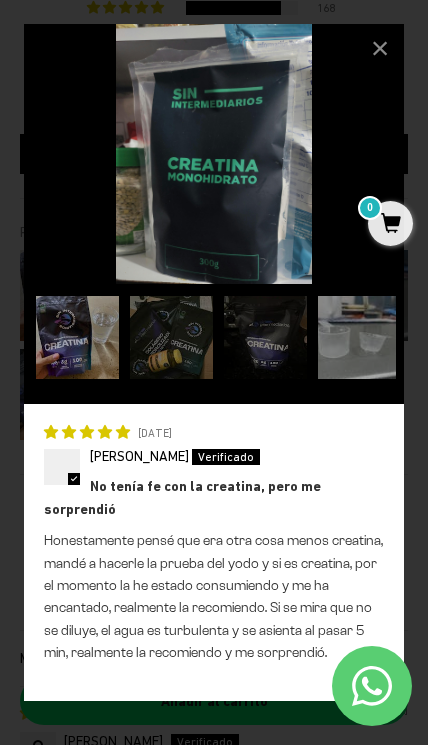 scroll, scrollTop: 0, scrollLeft: 293, axis: horizontal 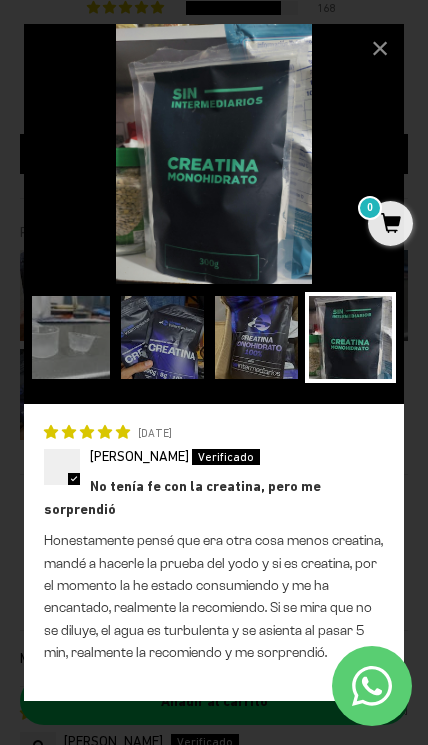 click on "×" at bounding box center (380, 48) 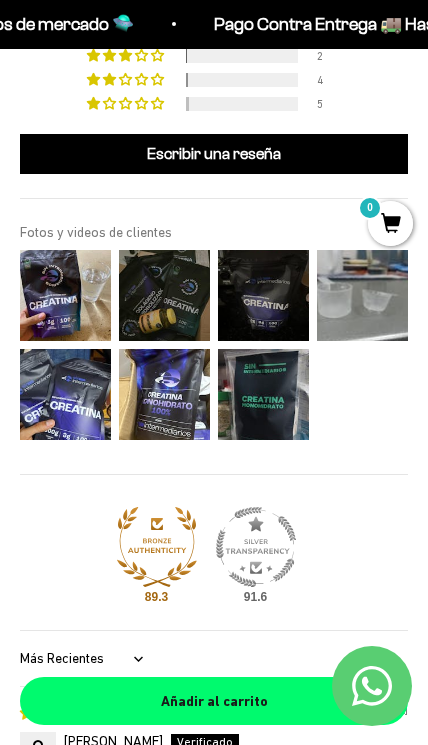 click on "4" at bounding box center [214, 79] 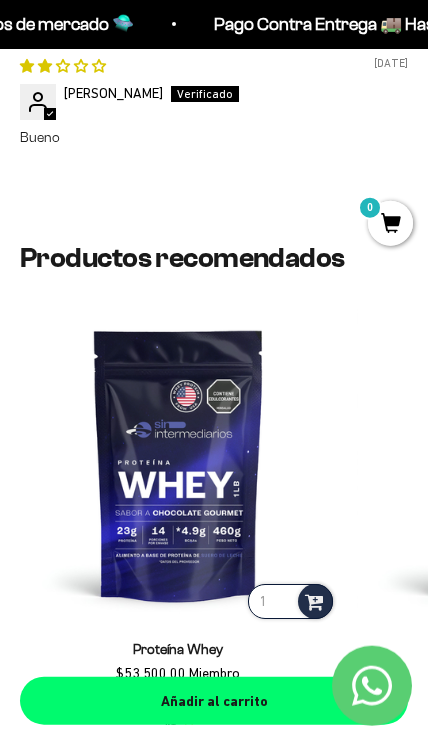 scroll, scrollTop: 3854, scrollLeft: 0, axis: vertical 